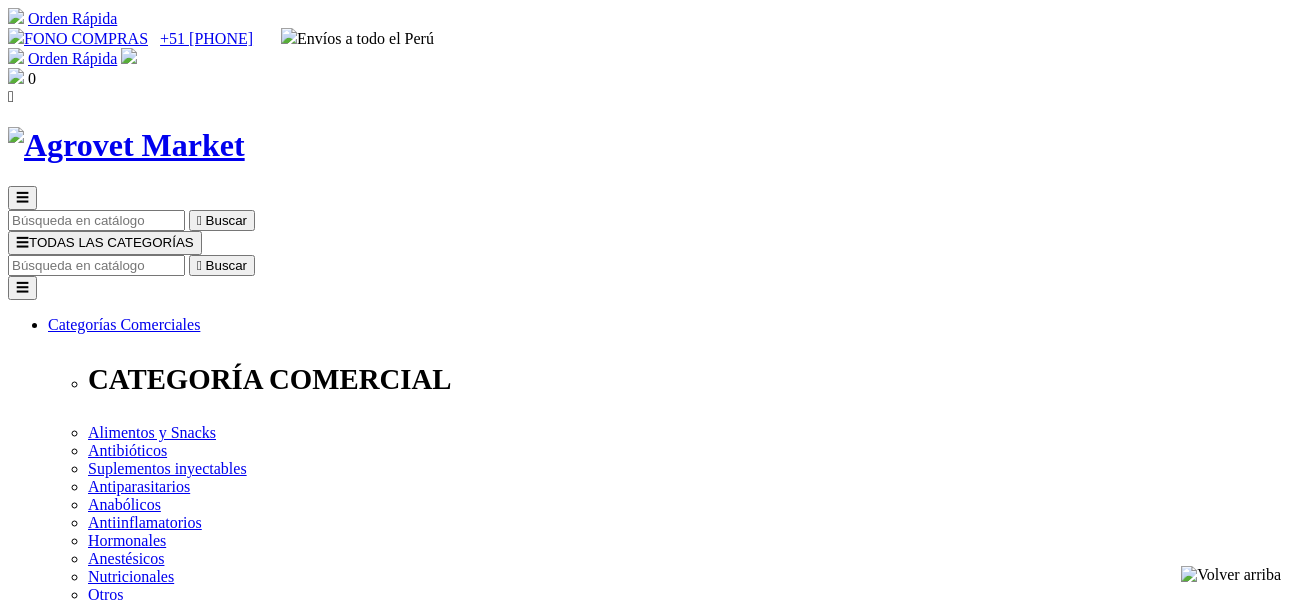 scroll, scrollTop: 0, scrollLeft: 0, axis: both 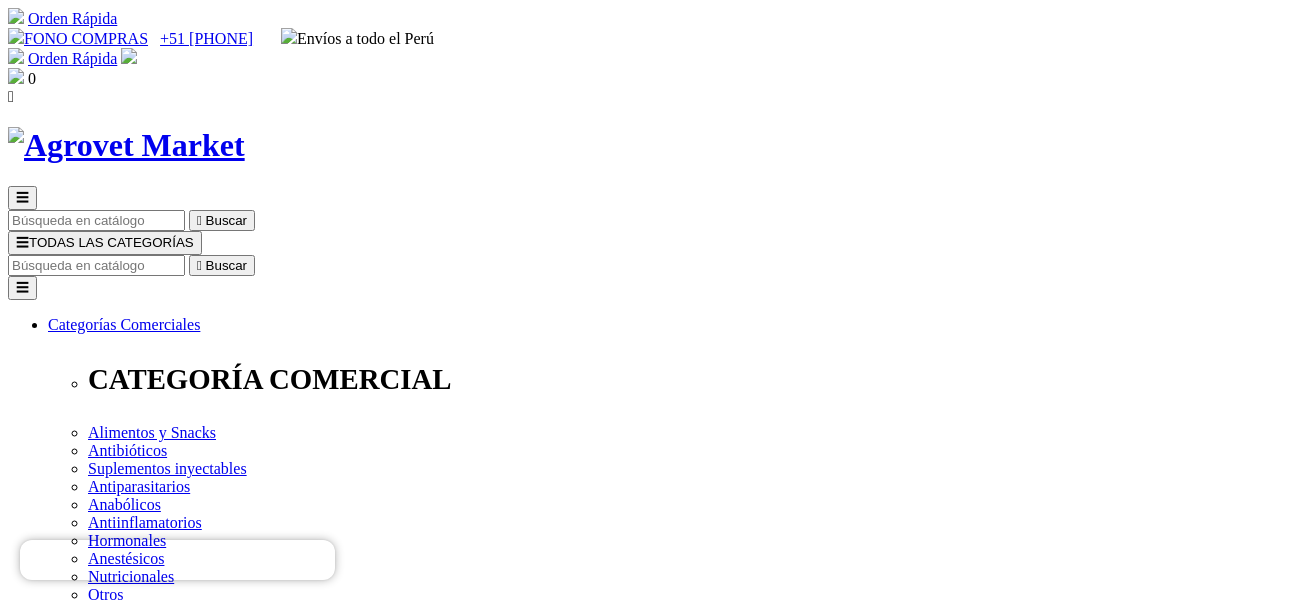 click on "Fórmula Natural Fresh Meat - Gatos Senior" at bounding box center [187, 2182] 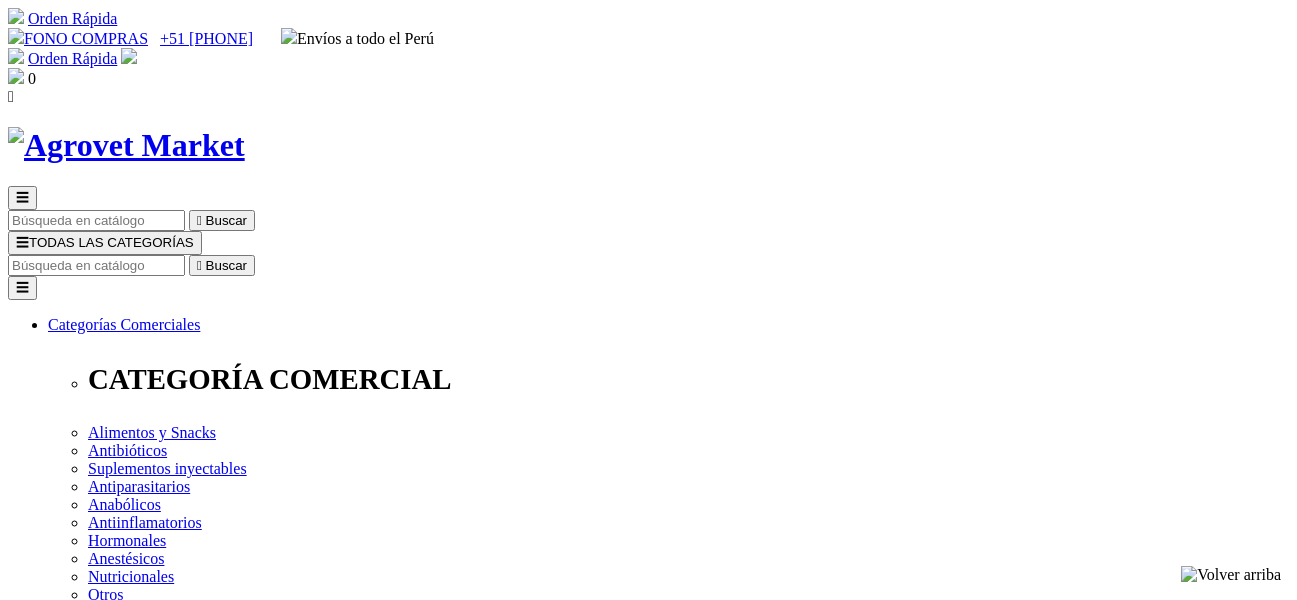 scroll, scrollTop: 0, scrollLeft: 0, axis: both 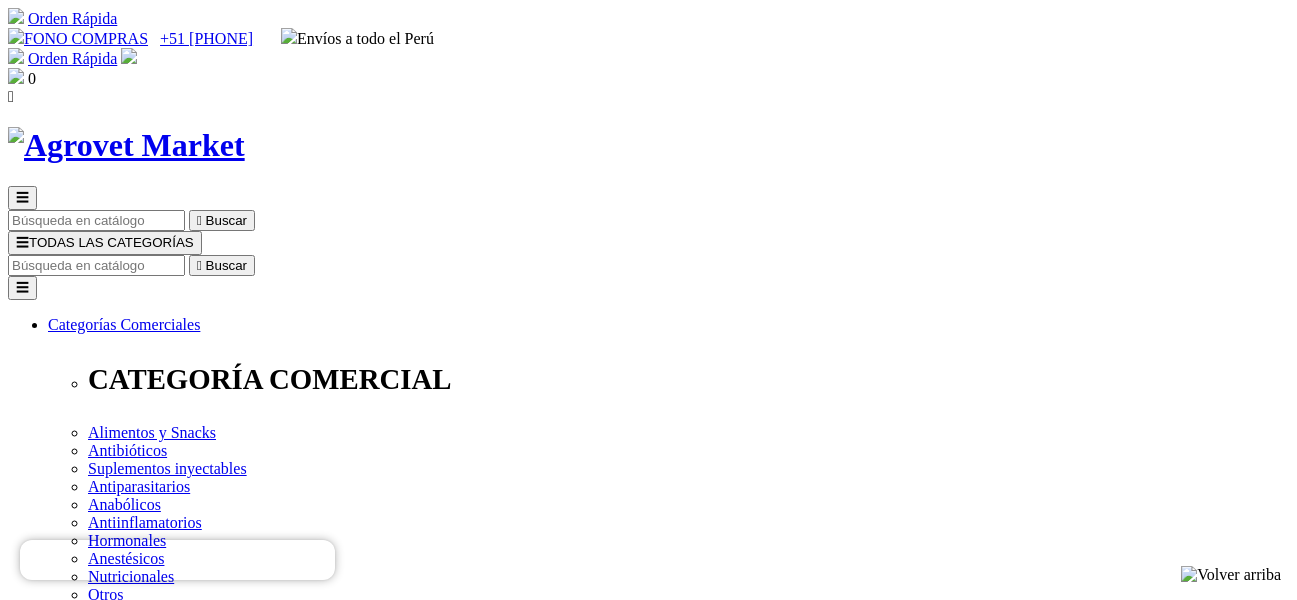 click at bounding box center (96, 265) 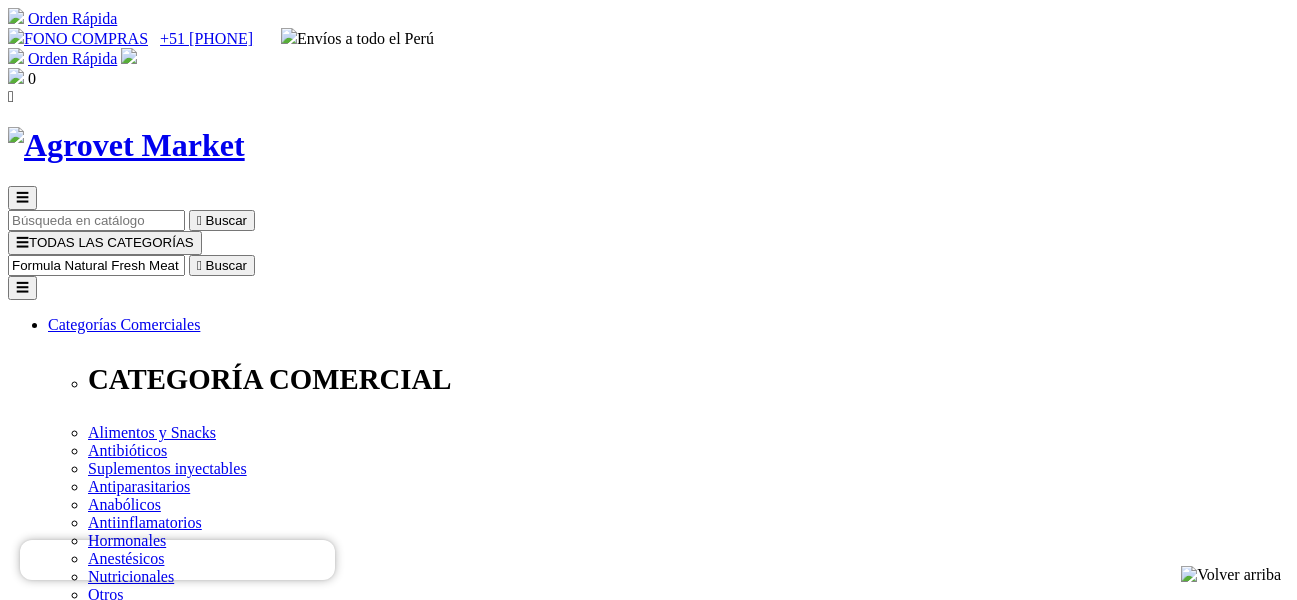 type on "Formula Natural Fresh Meat" 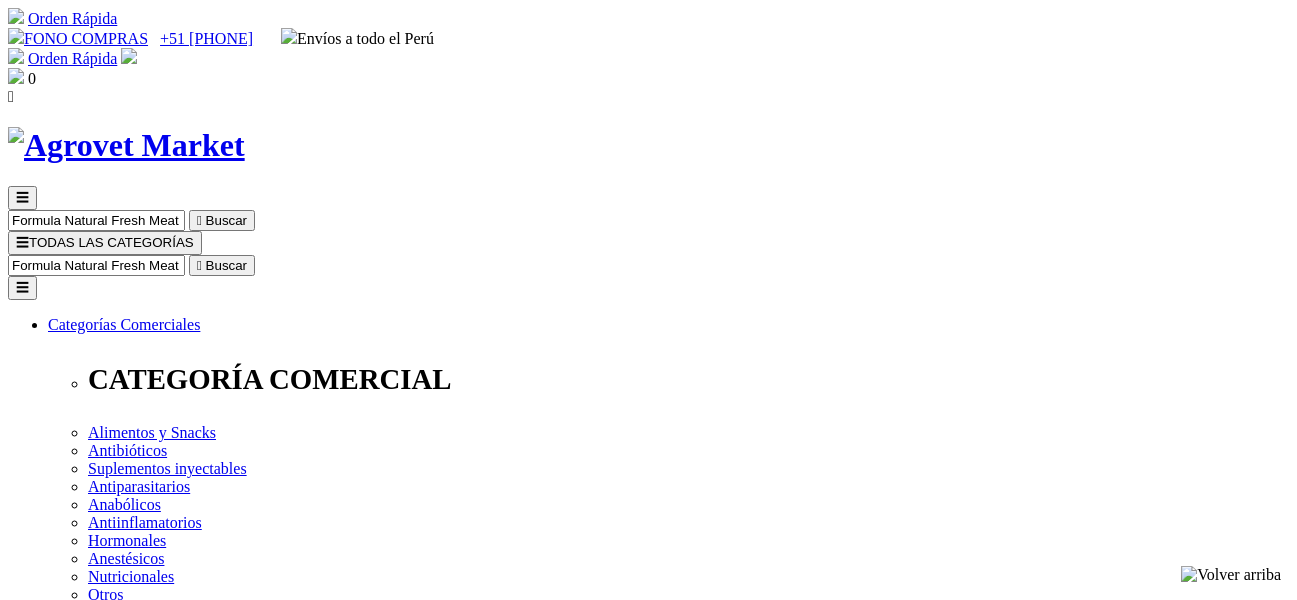 scroll, scrollTop: 0, scrollLeft: 0, axis: both 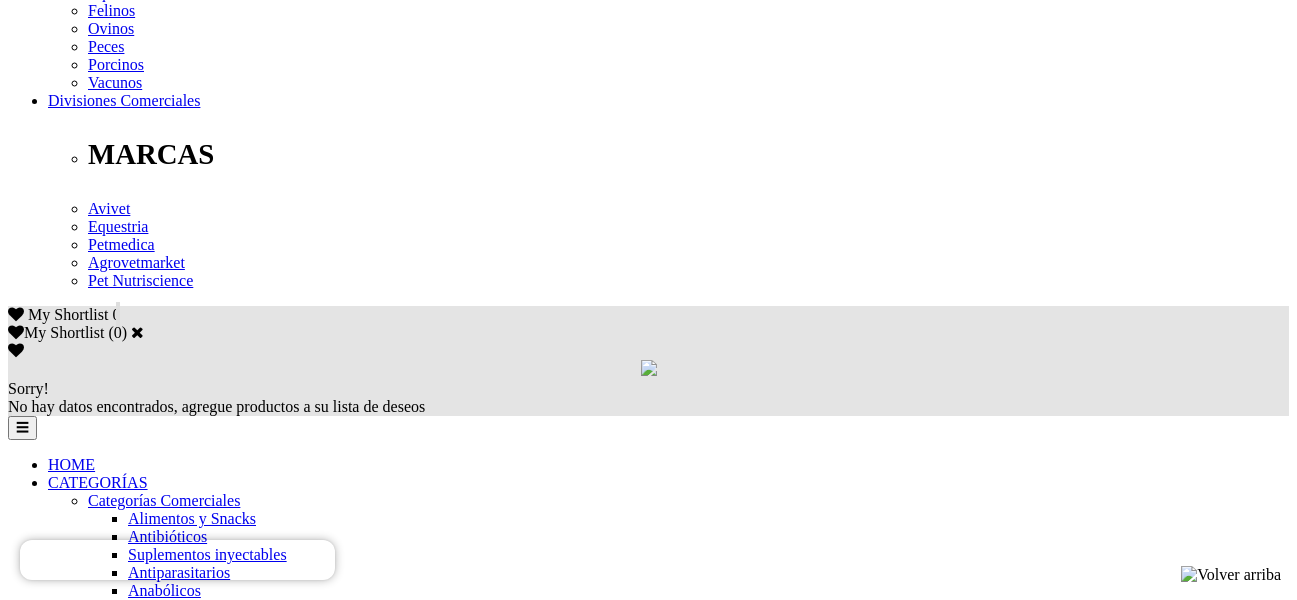 click on "2" at bounding box center [52, 4433] 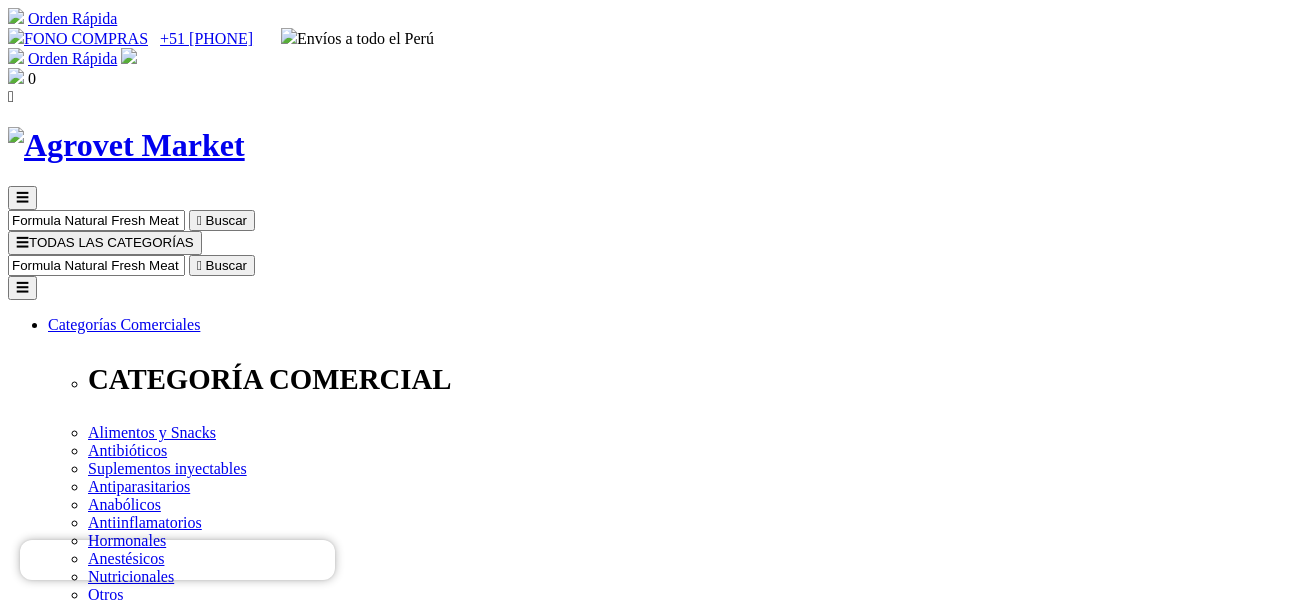 scroll, scrollTop: 132, scrollLeft: 0, axis: vertical 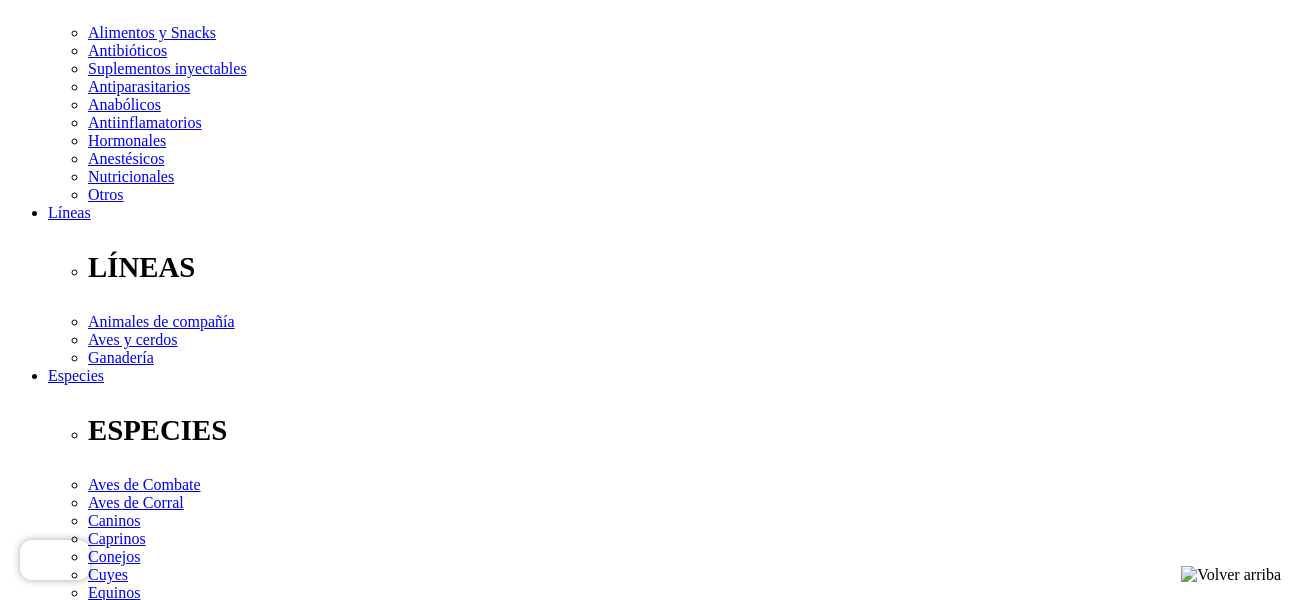 click on "Elige la presentación comercial que deseas
Bolsa x 12 kg" at bounding box center (148, 2444) 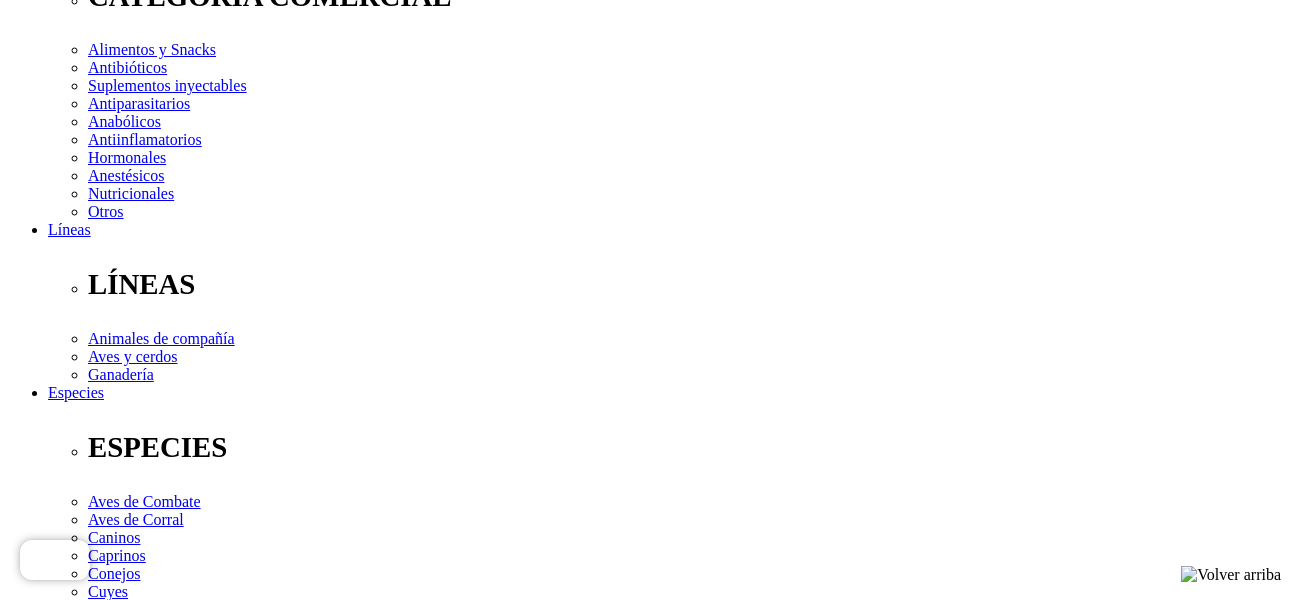 scroll, scrollTop: 200, scrollLeft: 0, axis: vertical 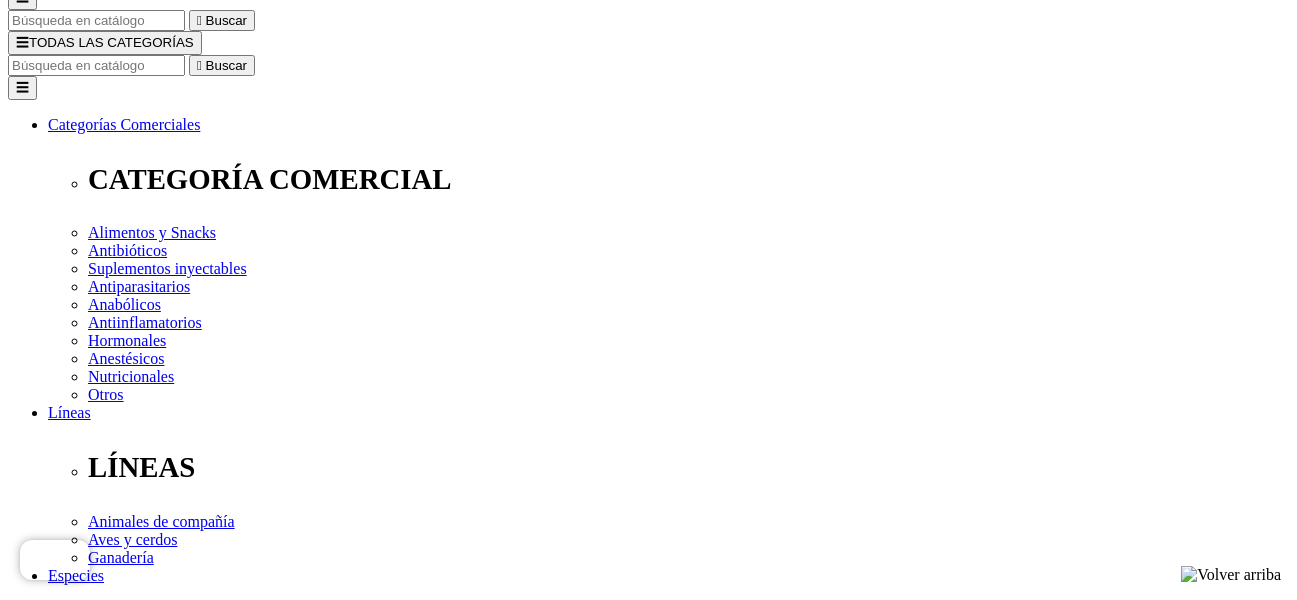 click on "Elige la presentación comercial que deseas
Bolsa x 12 kg" at bounding box center (148, 2643) 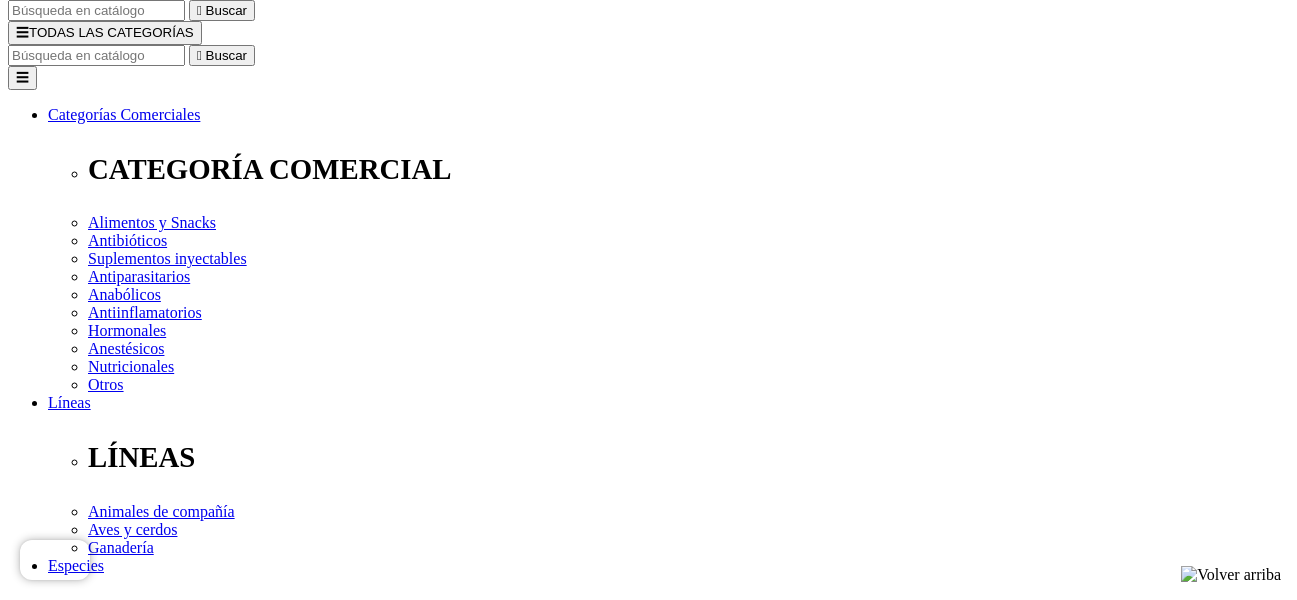 scroll, scrollTop: 100, scrollLeft: 0, axis: vertical 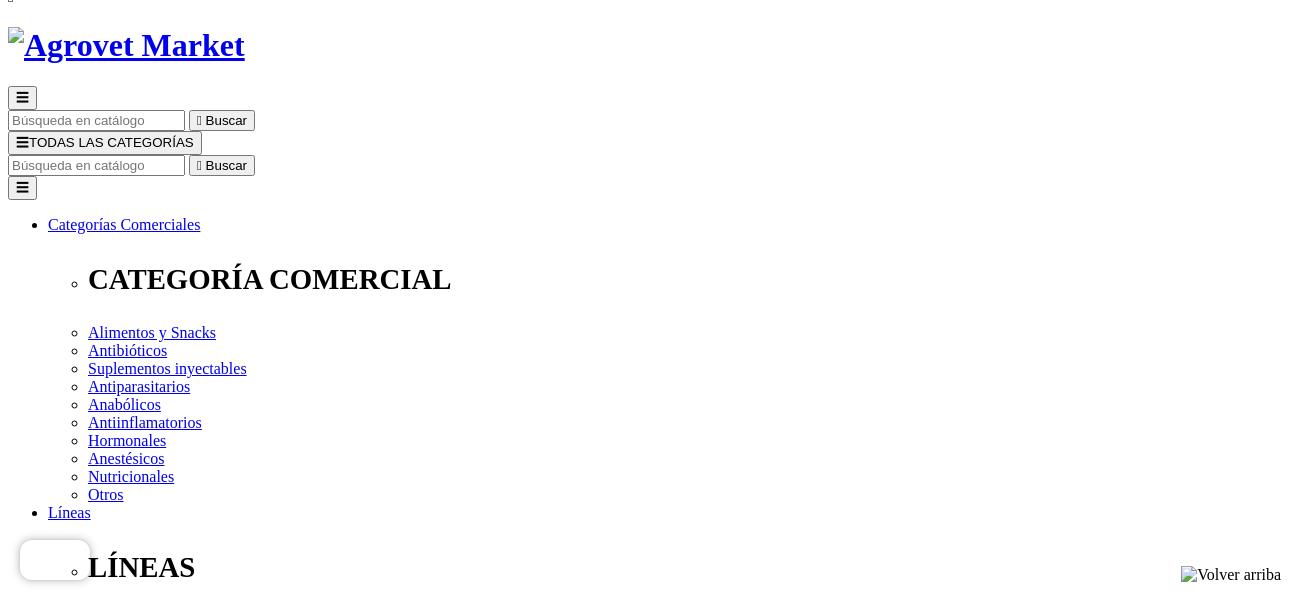 click on "Fórmula Natural Fresh Meat - Perros Adultos Sensitive Razas Medianas y Grandes" at bounding box center (313, 2082) 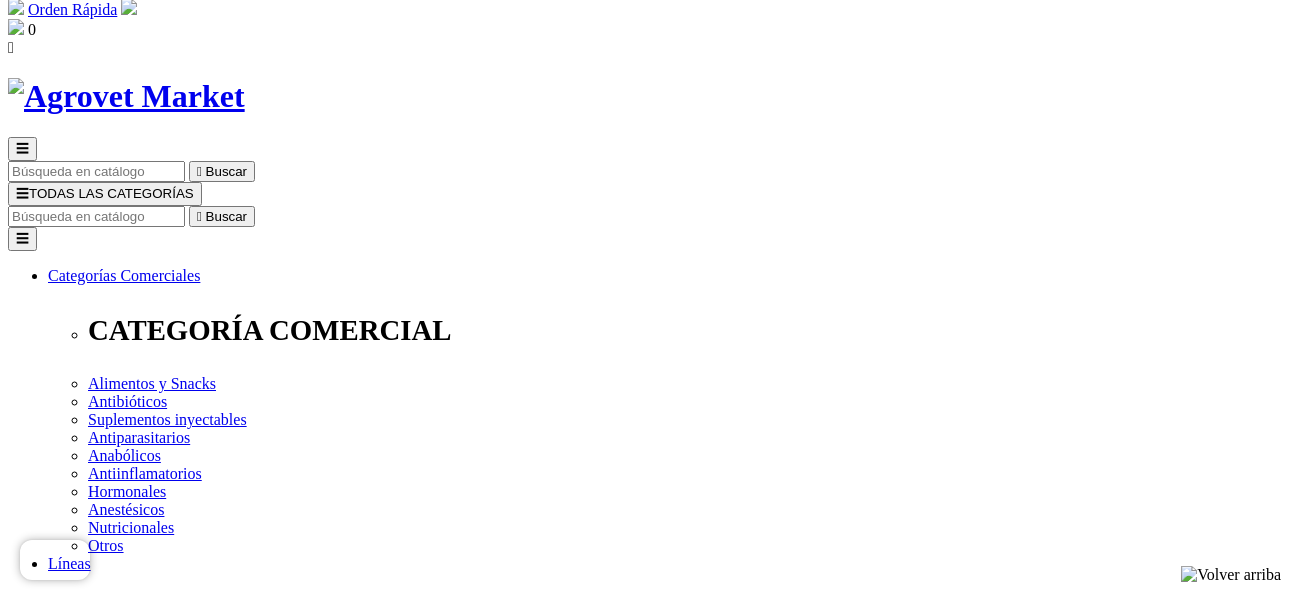 scroll, scrollTop: 0, scrollLeft: 0, axis: both 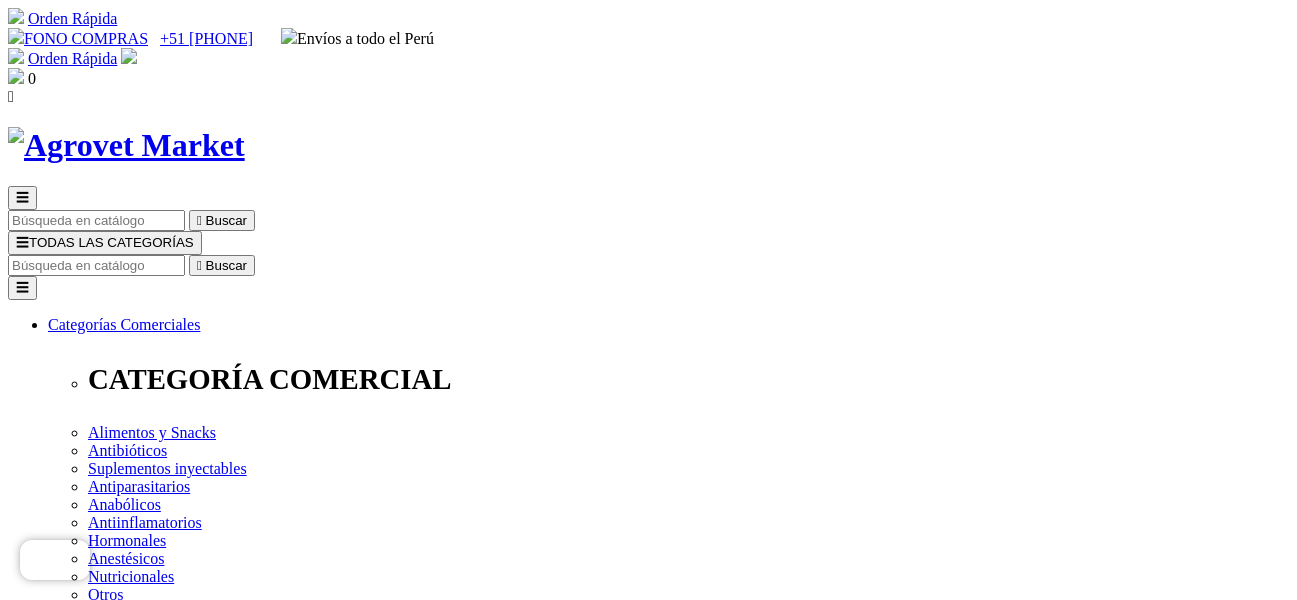 click at bounding box center [96, 265] 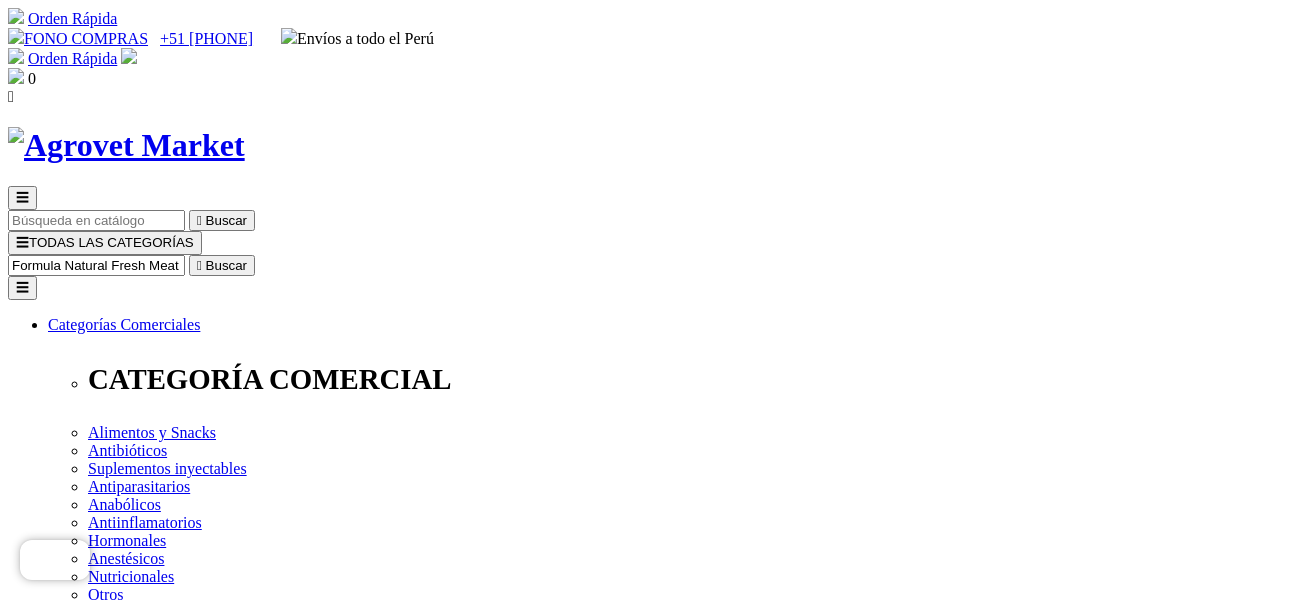 type on "Formula Natural Fresh Meat" 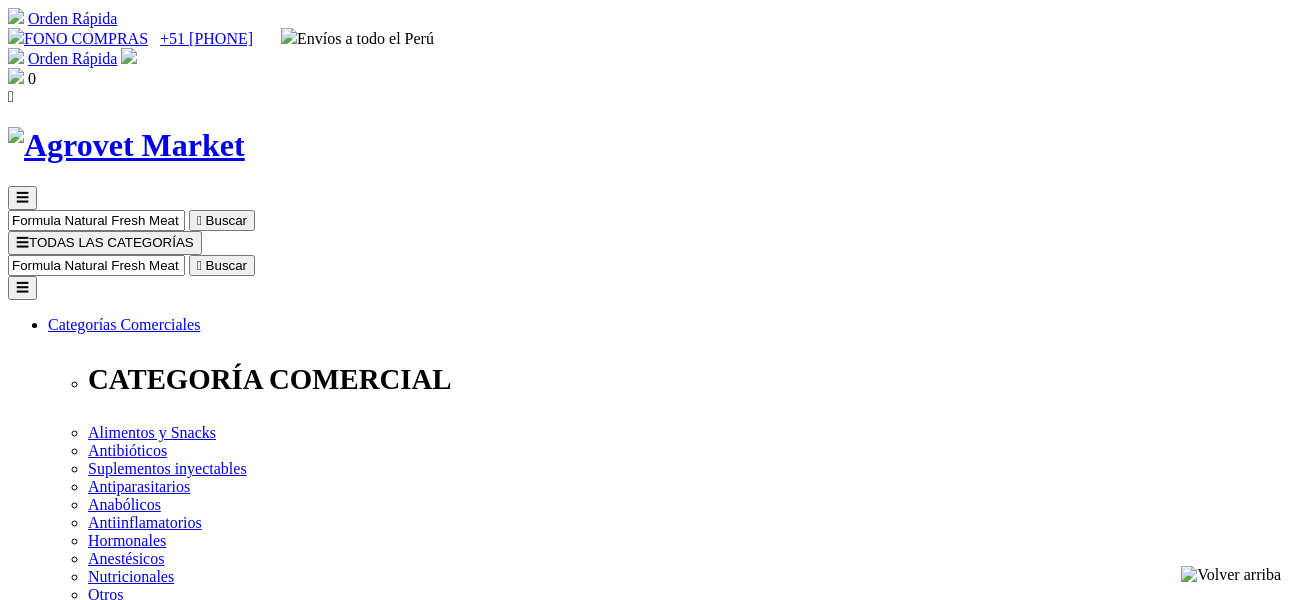 scroll, scrollTop: 0, scrollLeft: 0, axis: both 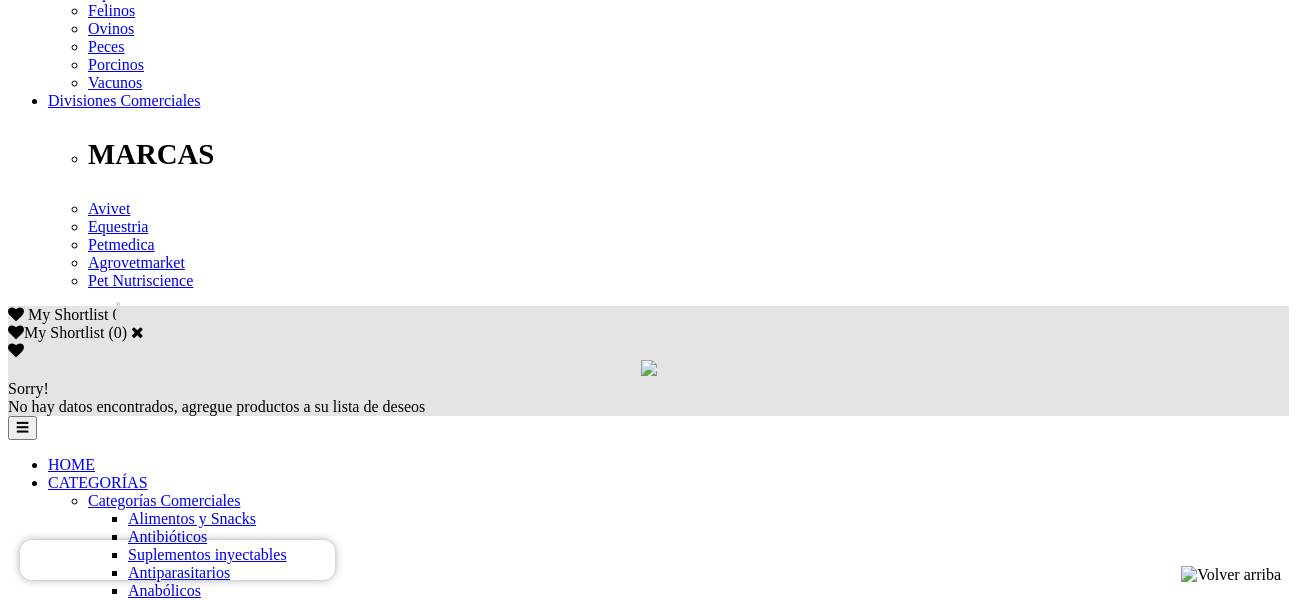 click on "3" at bounding box center (52, 4469) 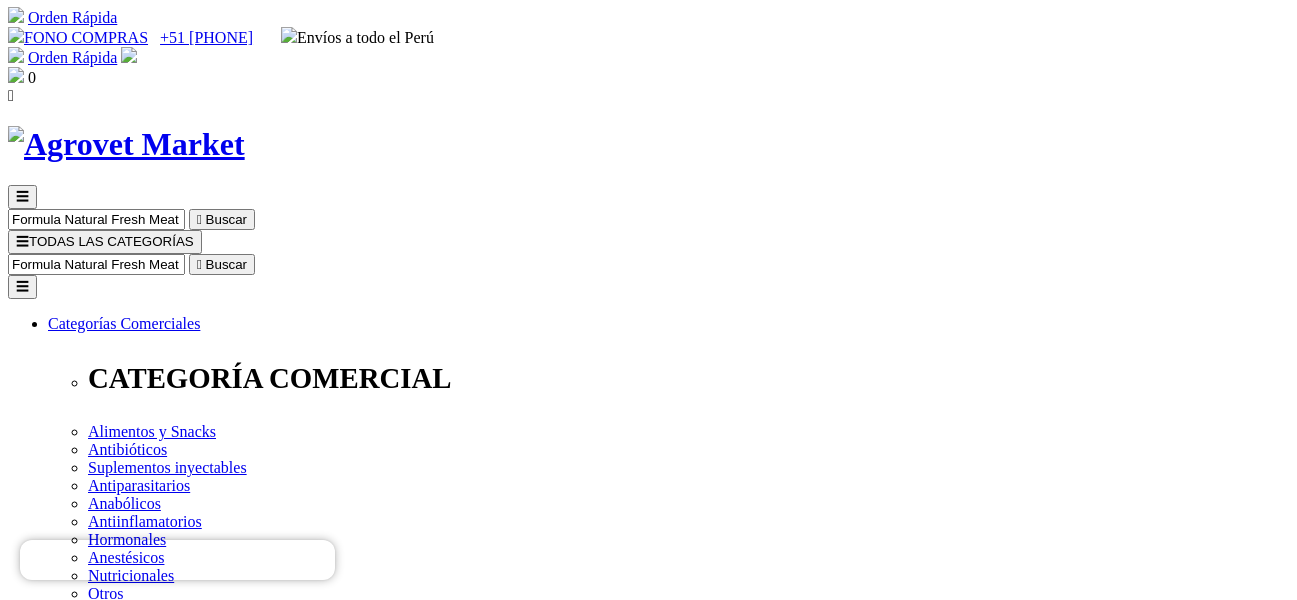 scroll, scrollTop: 0, scrollLeft: 0, axis: both 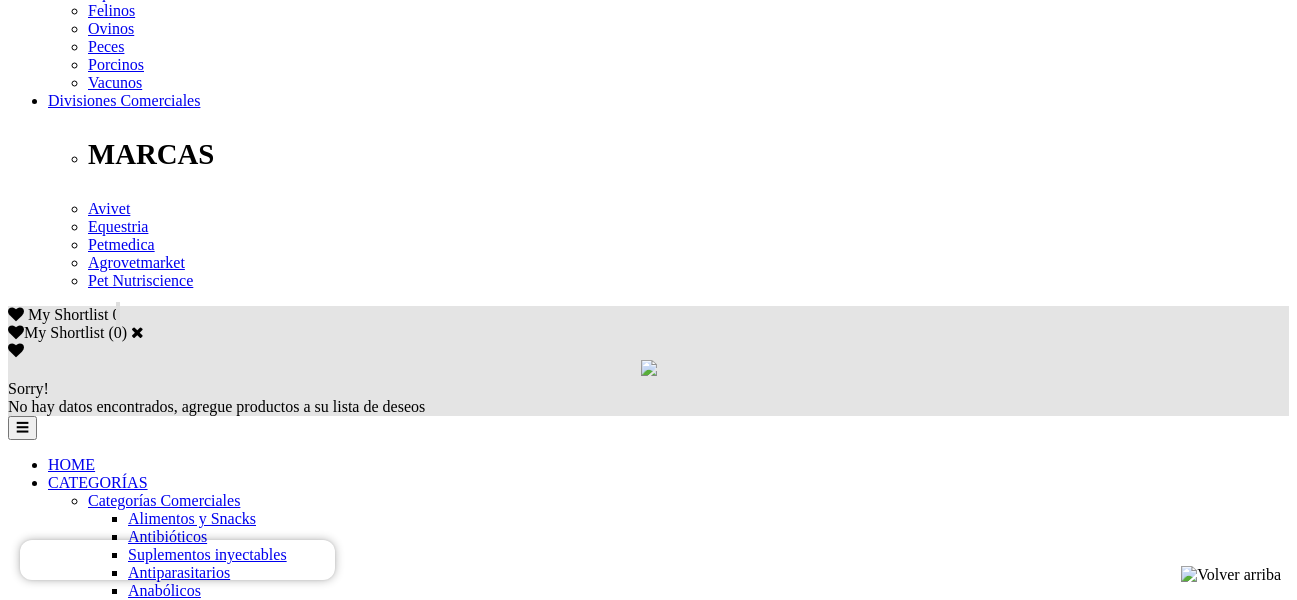 click on "4" at bounding box center (52, 4487) 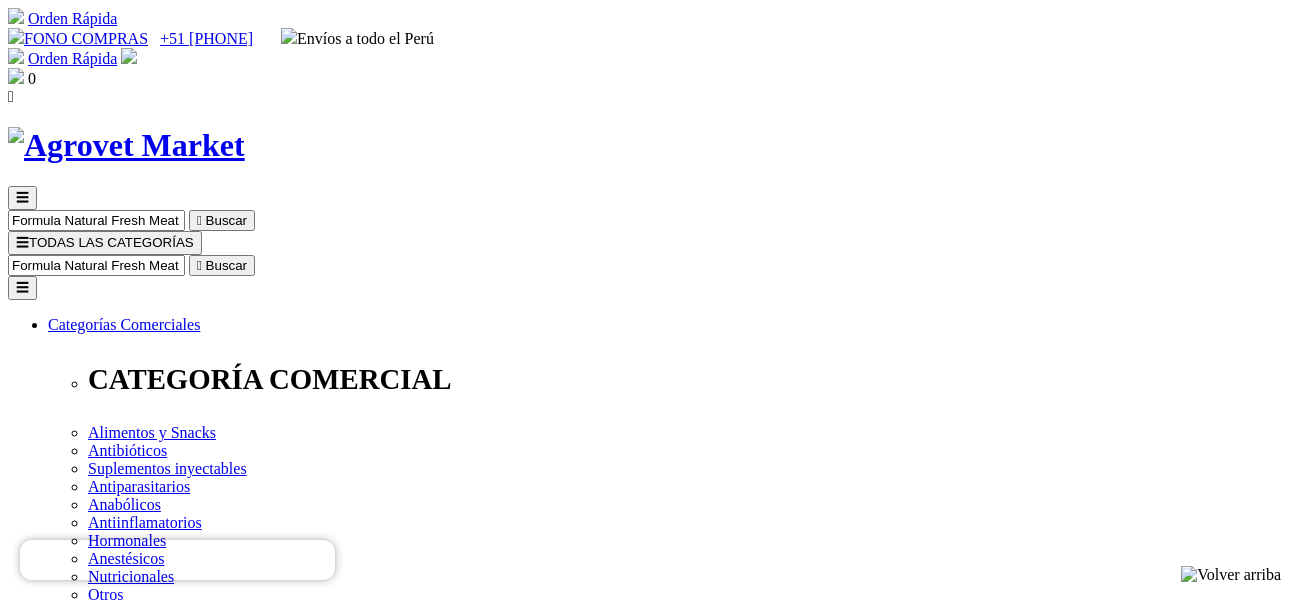 scroll, scrollTop: 0, scrollLeft: 0, axis: both 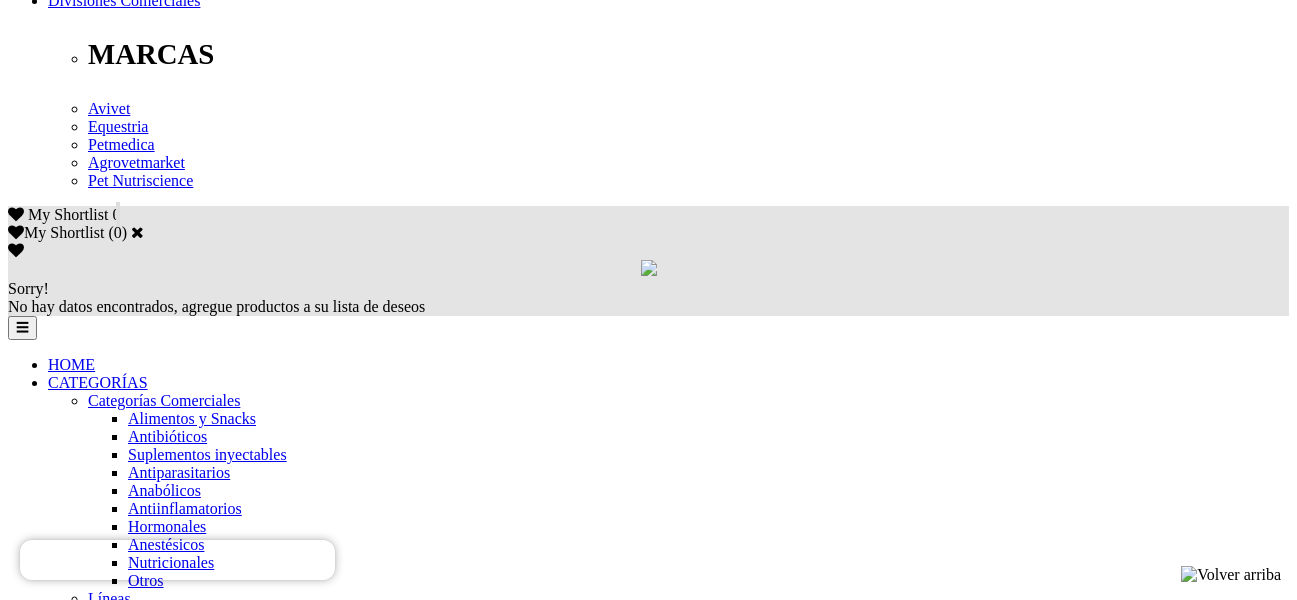 click on "4" at bounding box center (52, 4387) 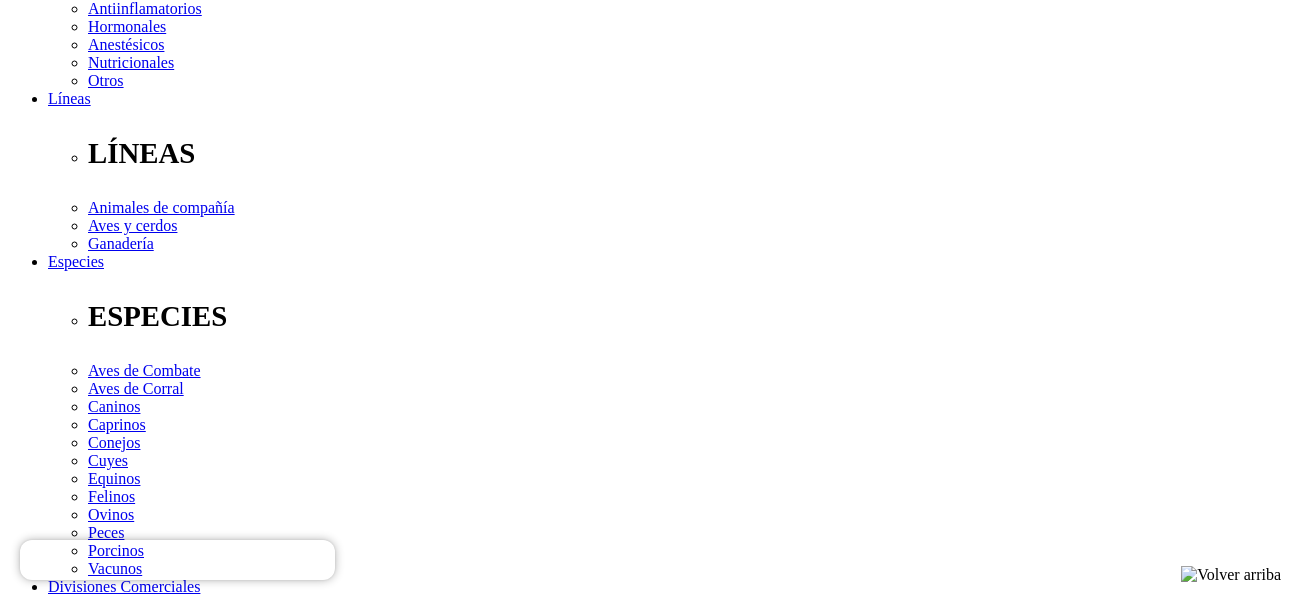 scroll, scrollTop: 800, scrollLeft: 0, axis: vertical 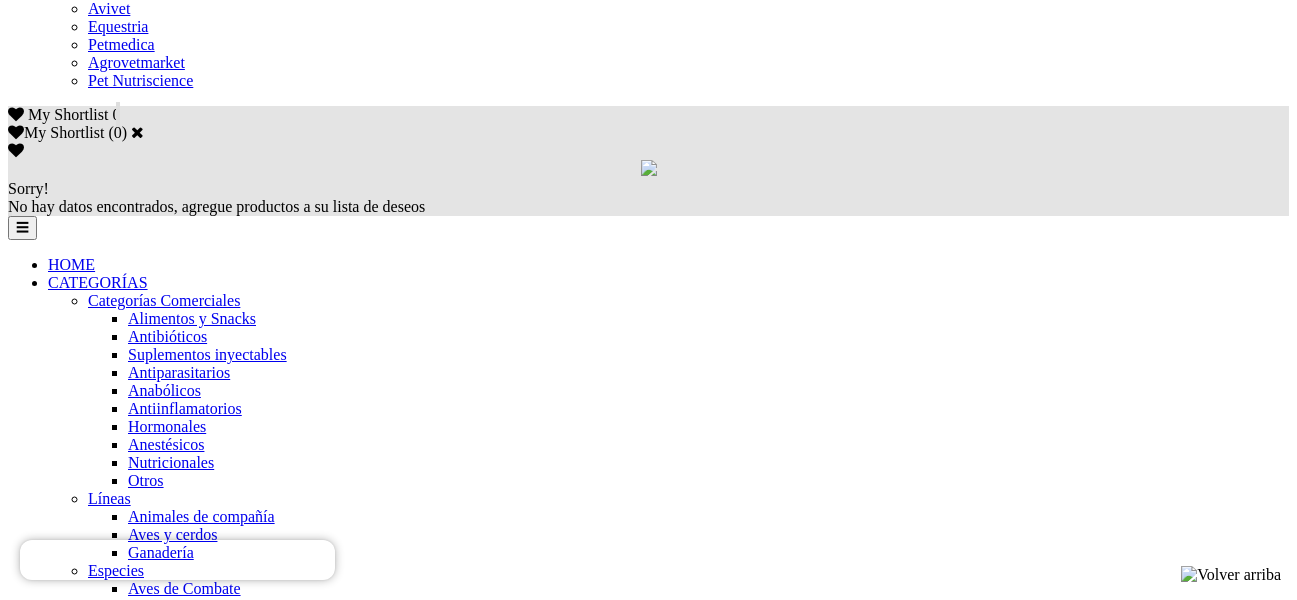 click on "5" at bounding box center (52, 4305) 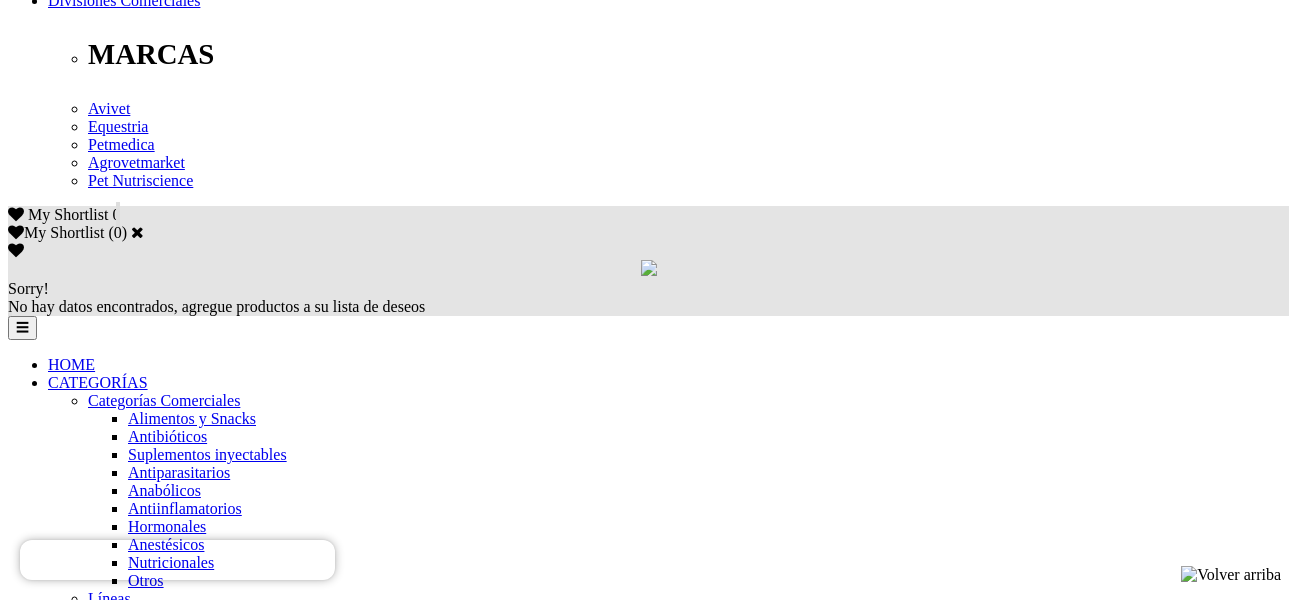 scroll, scrollTop: 900, scrollLeft: 0, axis: vertical 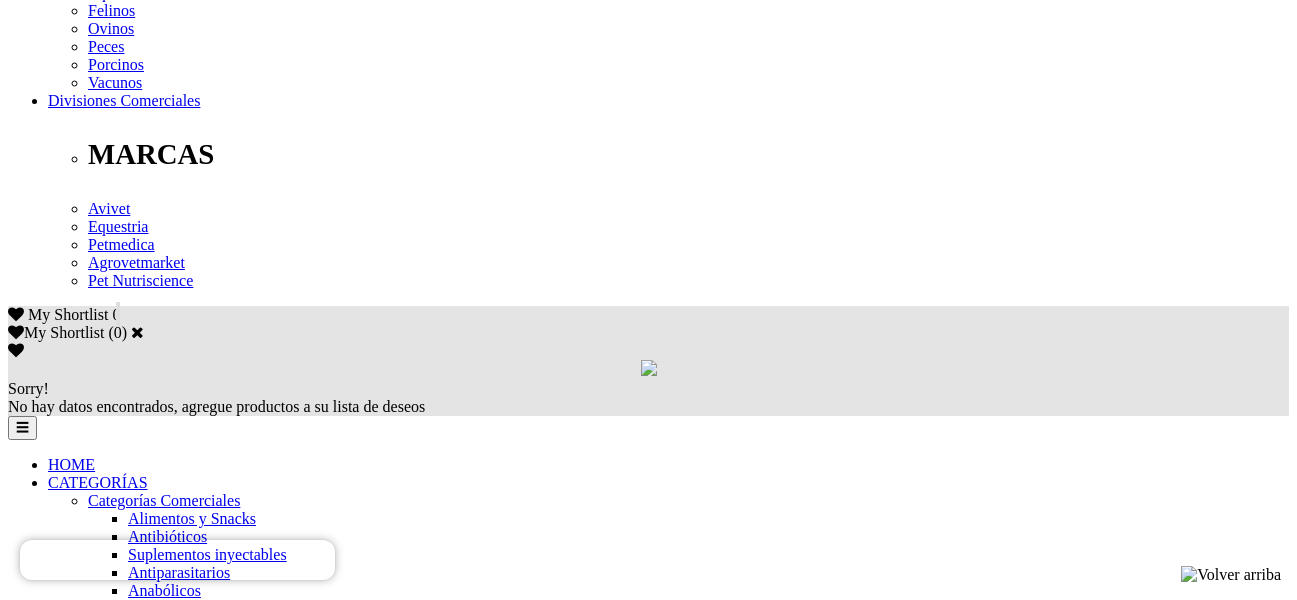 click on "2" at bounding box center (52, 4433) 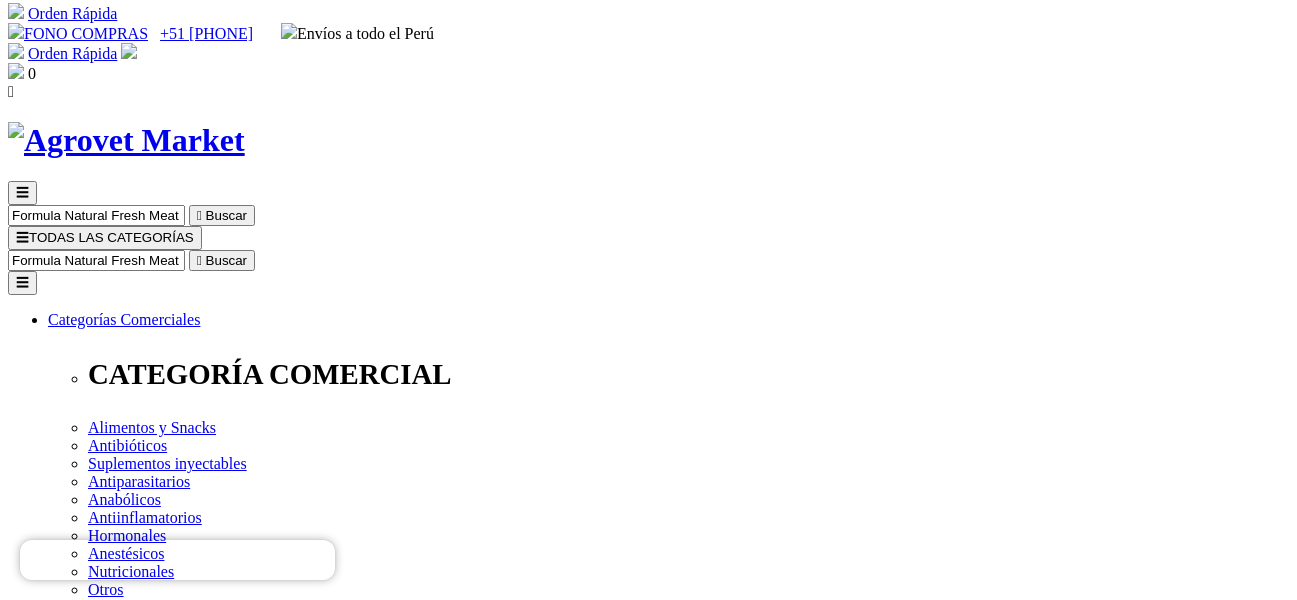 scroll, scrollTop: 0, scrollLeft: 0, axis: both 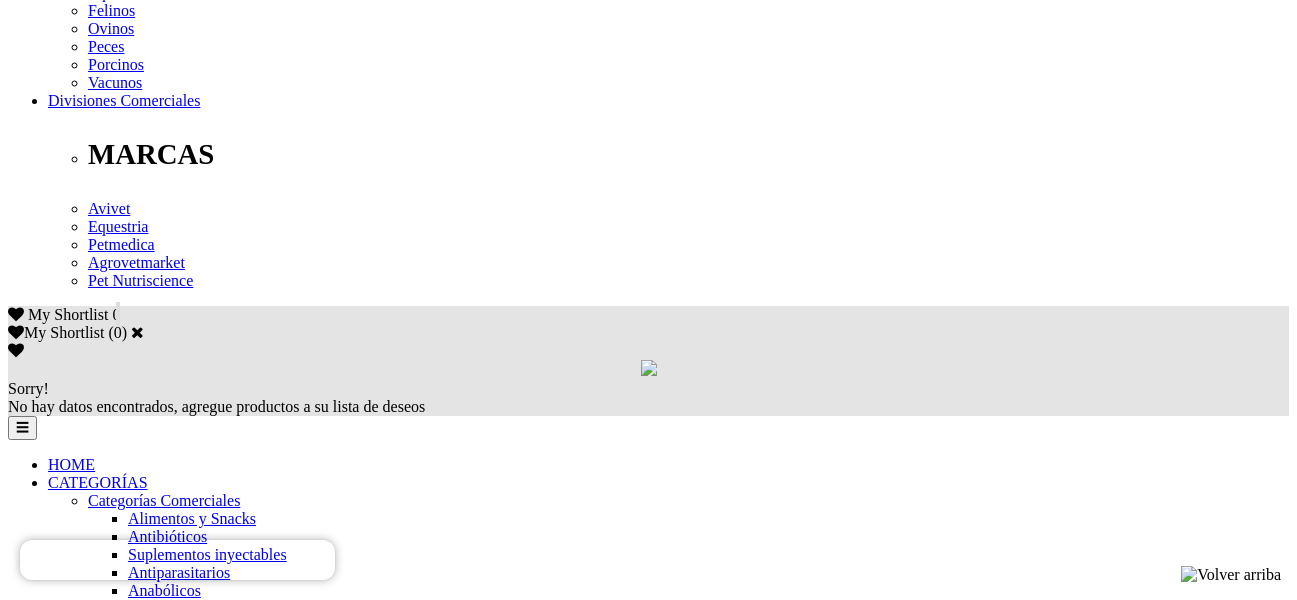click on "1" at bounding box center [52, 4433] 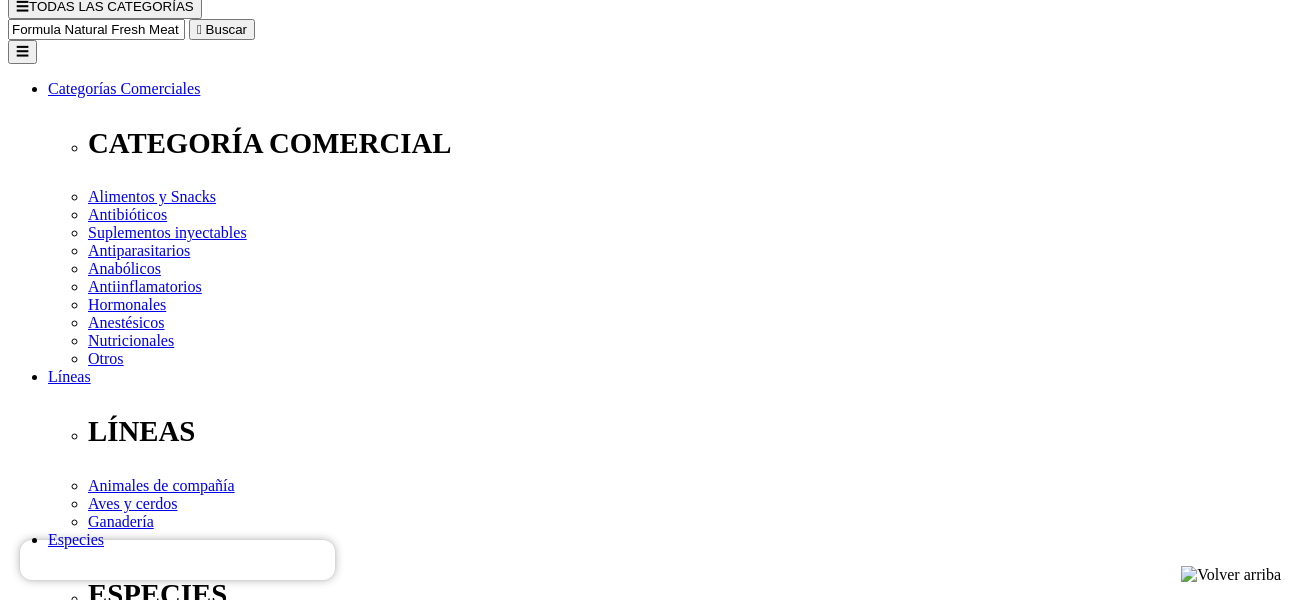 scroll, scrollTop: 0, scrollLeft: 0, axis: both 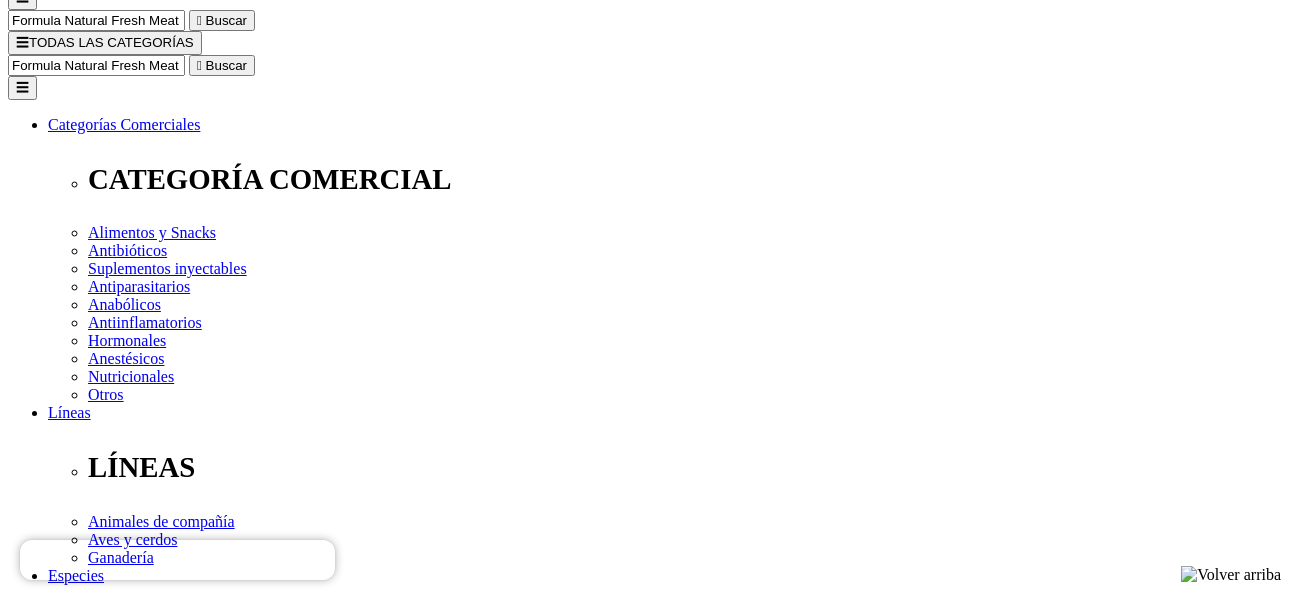 click on "Fórmula Natural Fresh Meat..." at bounding box center [166, 2237] 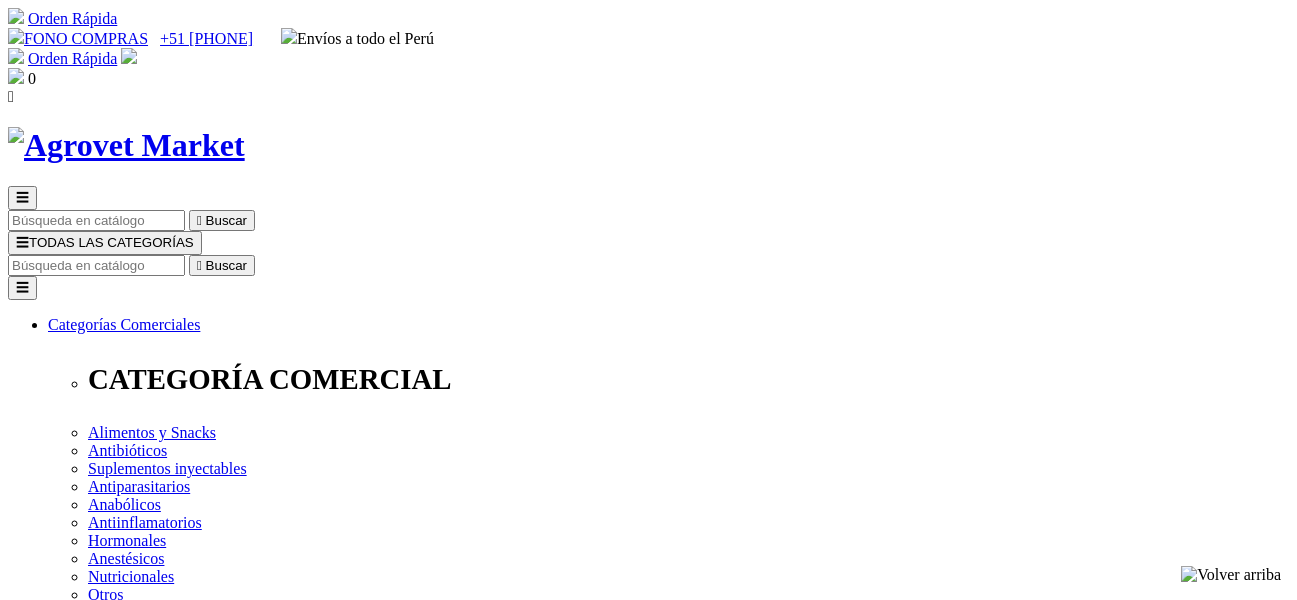 scroll, scrollTop: 0, scrollLeft: 0, axis: both 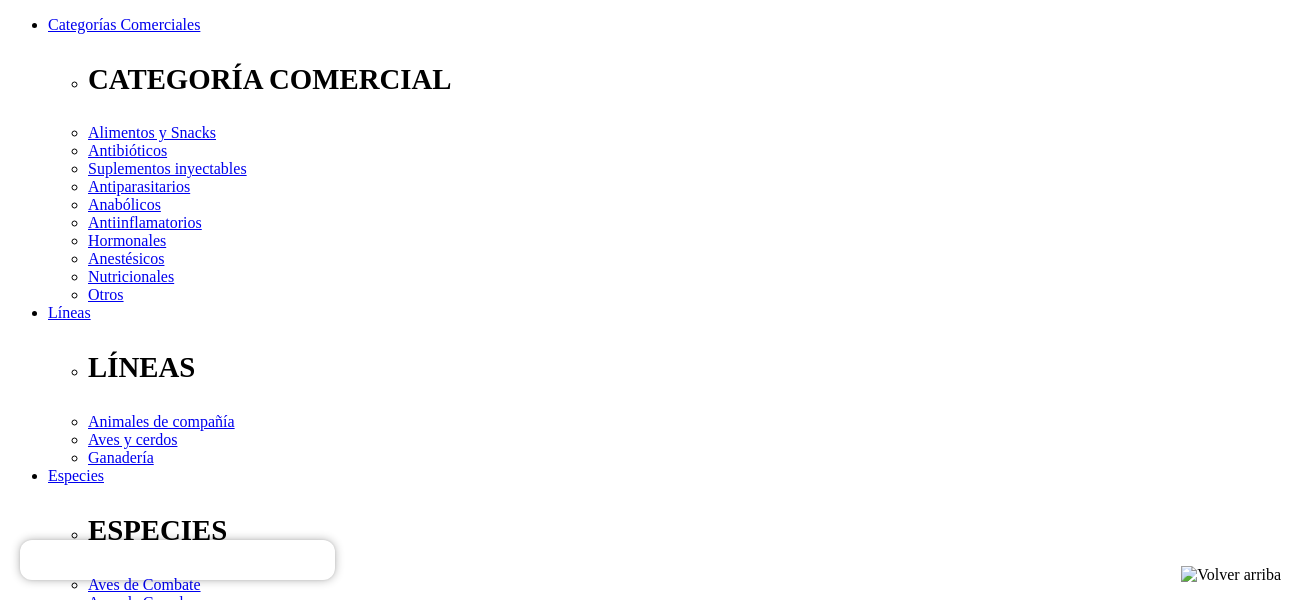 click on "Elige la presentación comercial que deseas
Bolsa x 1 kg
Bolsa x 2.5 kg
Bolsa x 7 kg" at bounding box center (148, 2562) 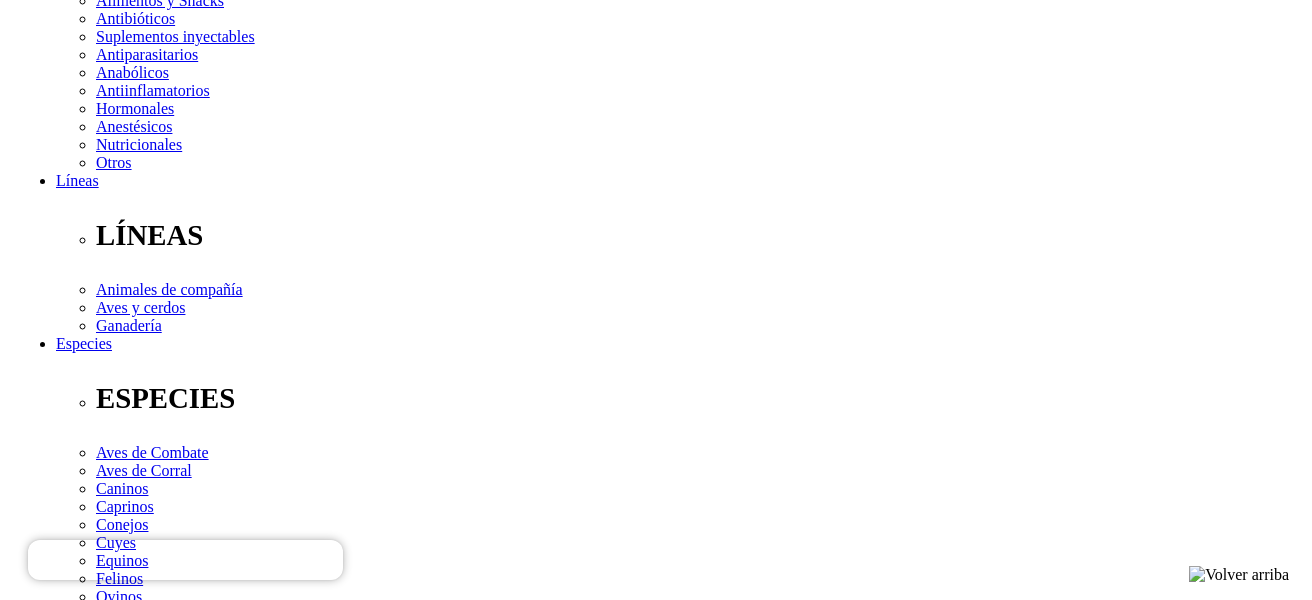 scroll, scrollTop: 440, scrollLeft: 0, axis: vertical 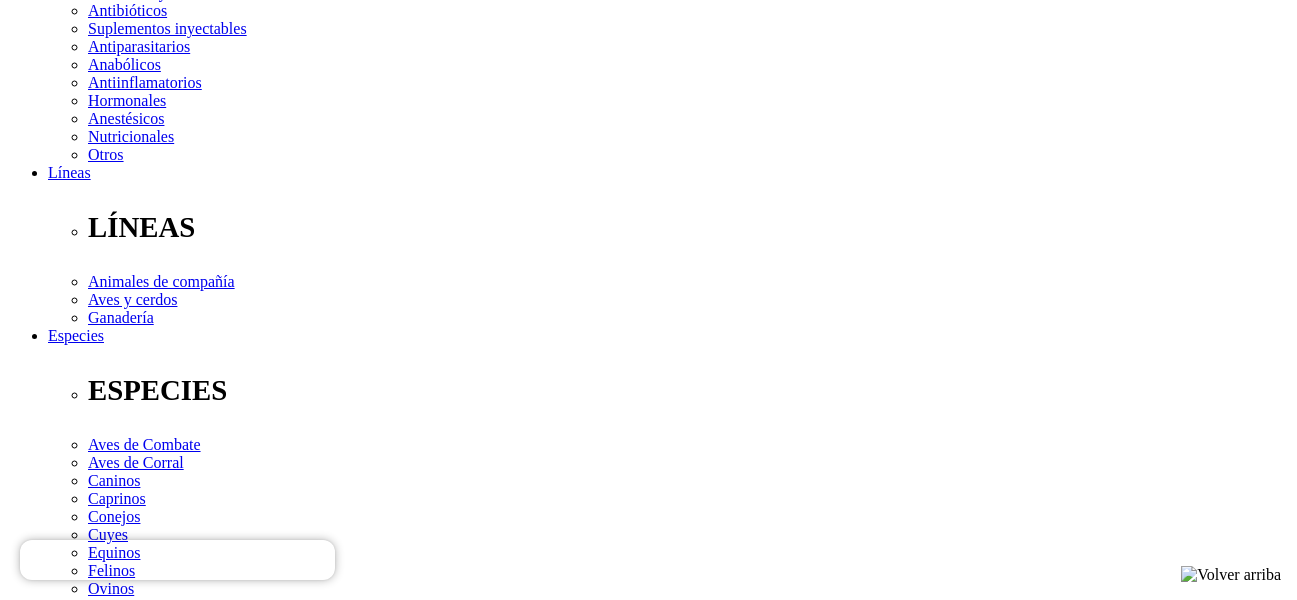 click on "
Añadir al carrito" at bounding box center [65, 2493] 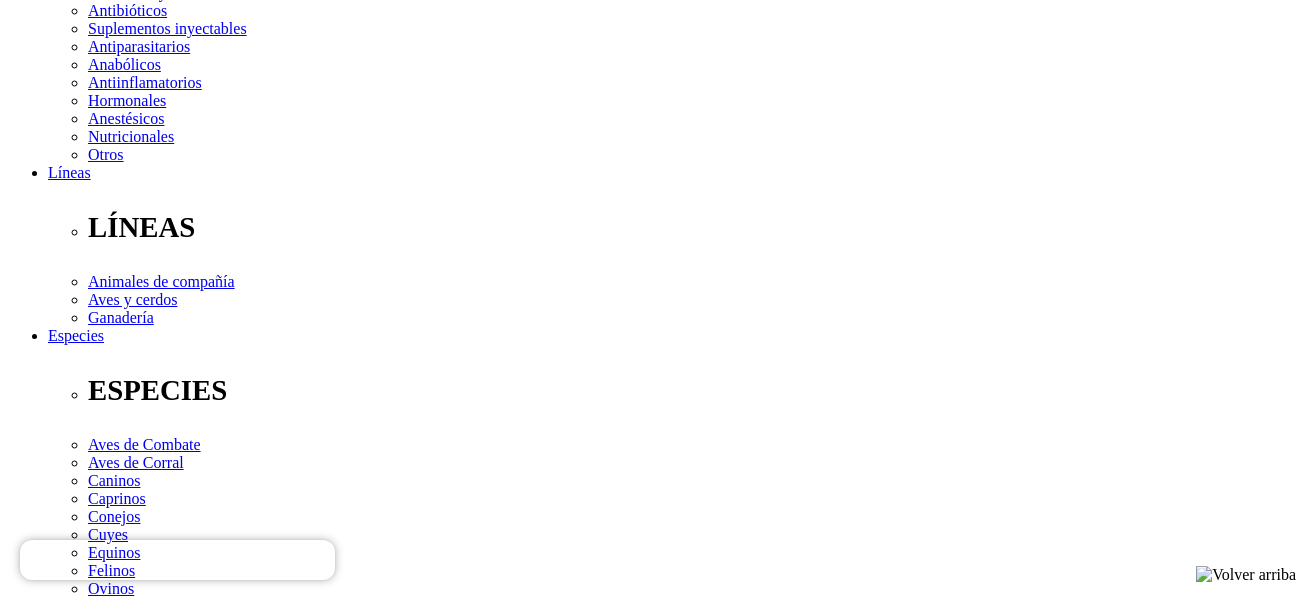 click on "TOTAL (INCLUYE IGV)" at bounding box center (92, 9397) 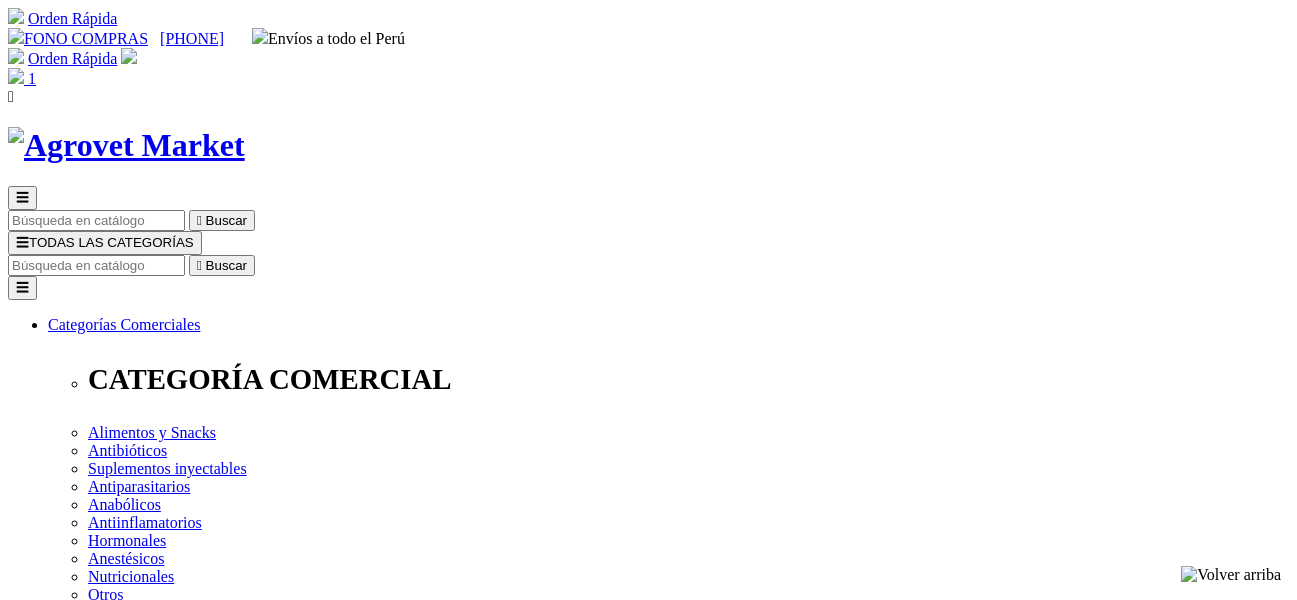 scroll, scrollTop: 0, scrollLeft: 0, axis: both 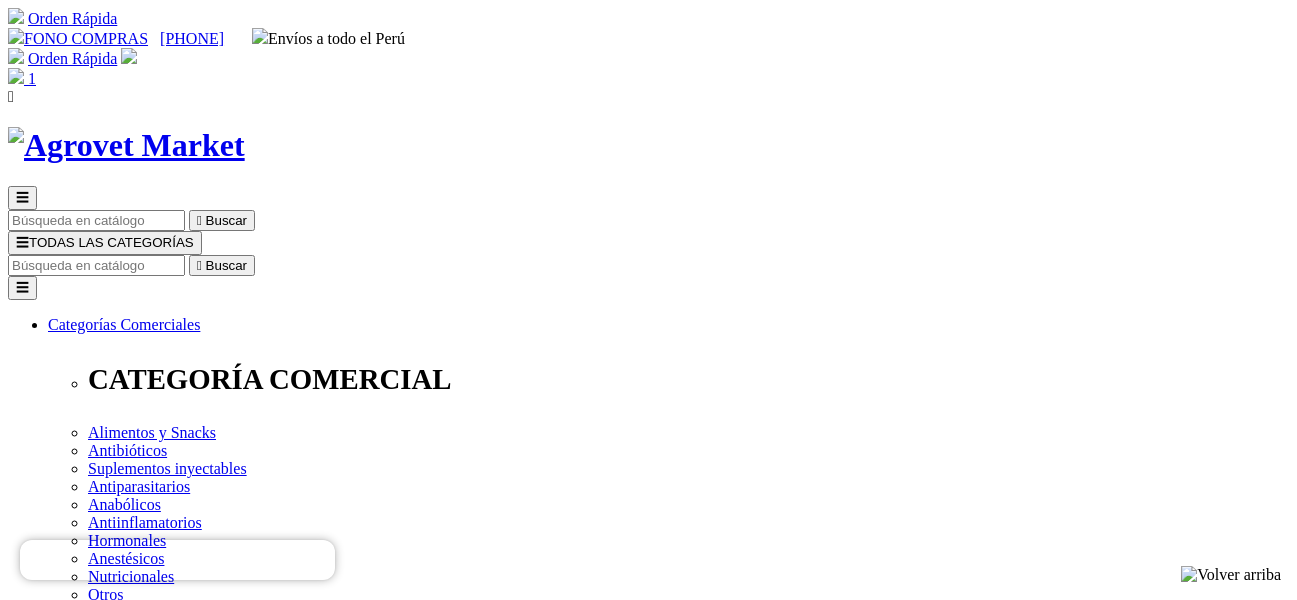 click on "¿Tiene un código promocional?" at bounding box center (109, 2583) 